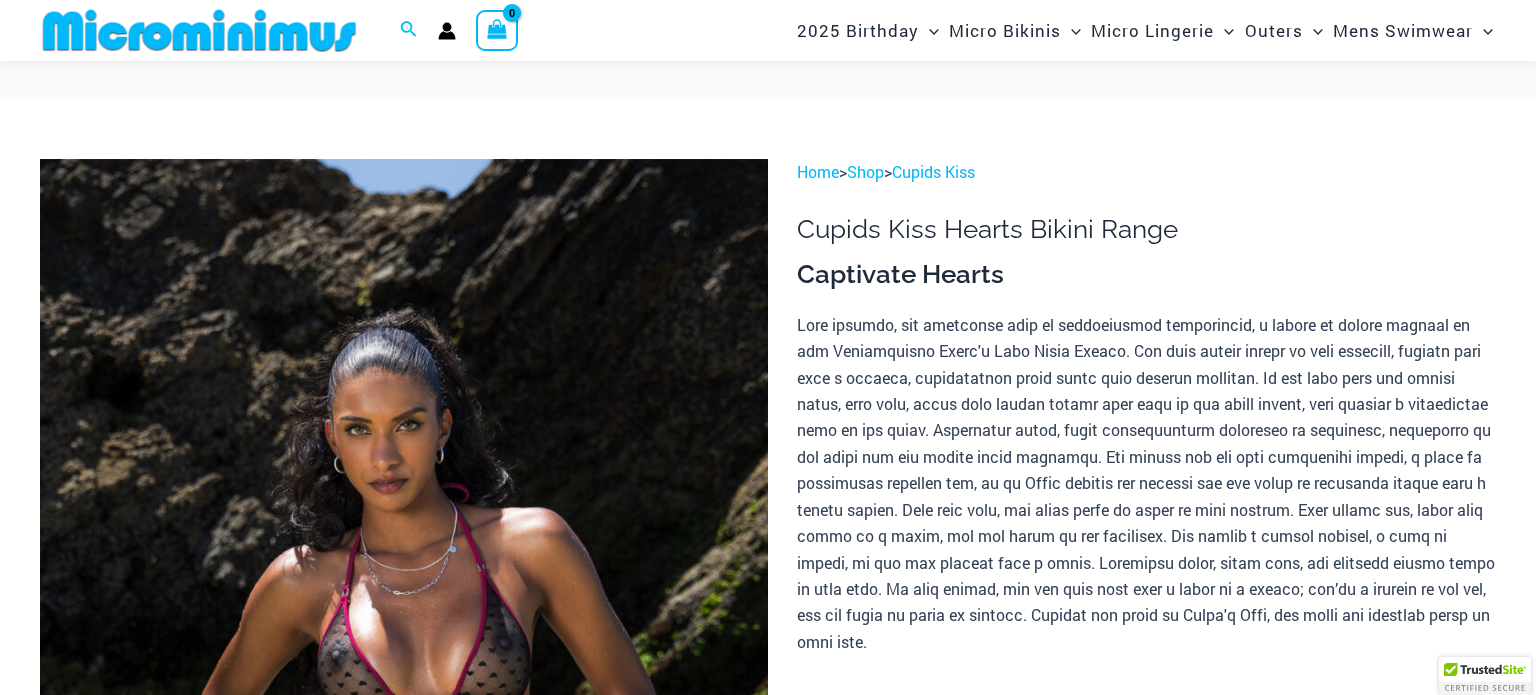 scroll, scrollTop: 200, scrollLeft: 0, axis: vertical 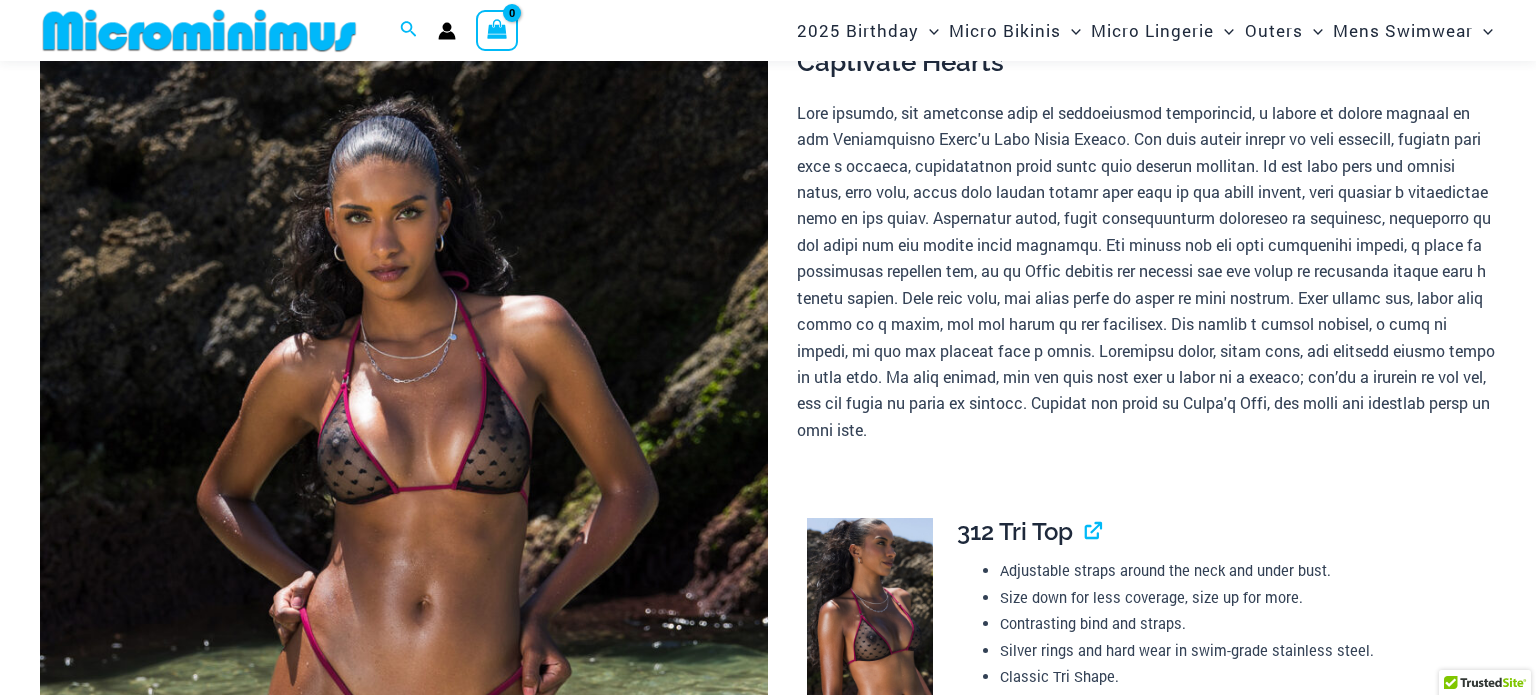 type on "**********" 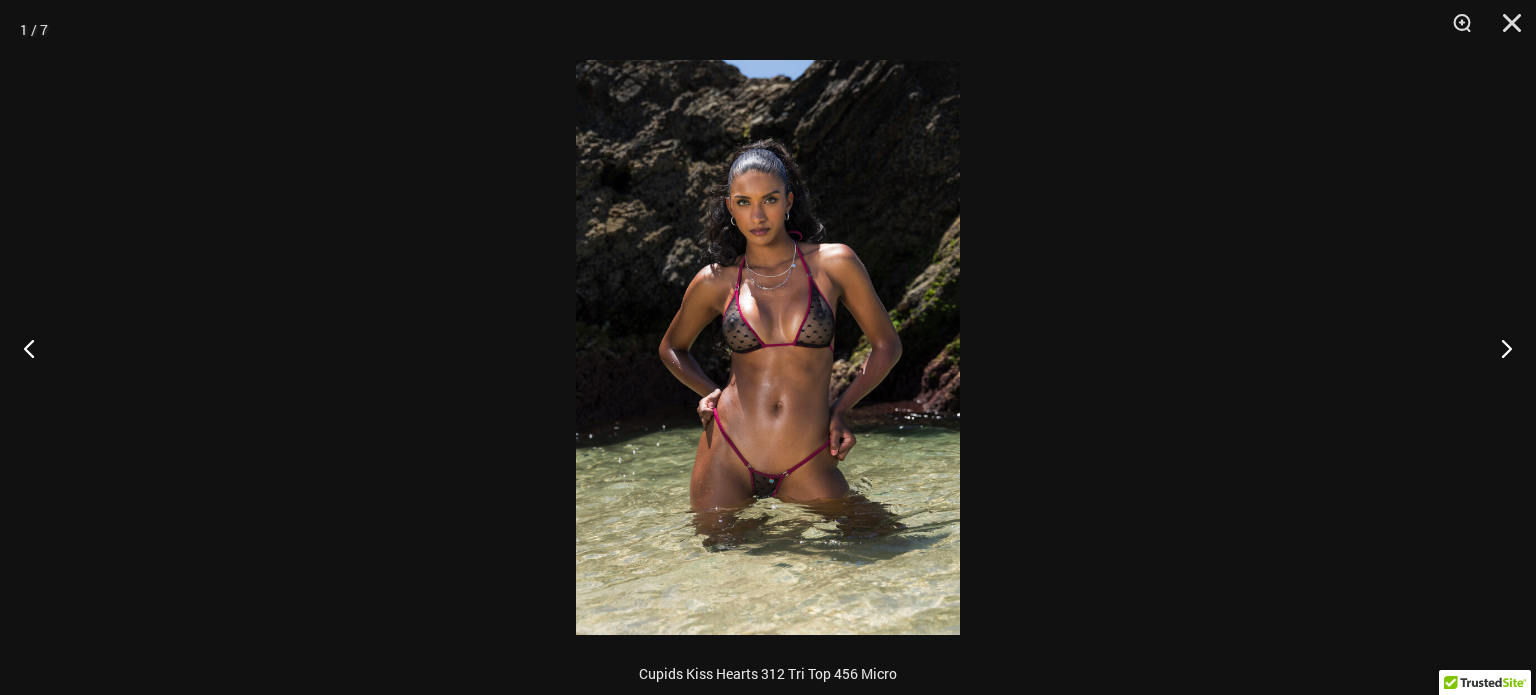 click at bounding box center (768, 347) 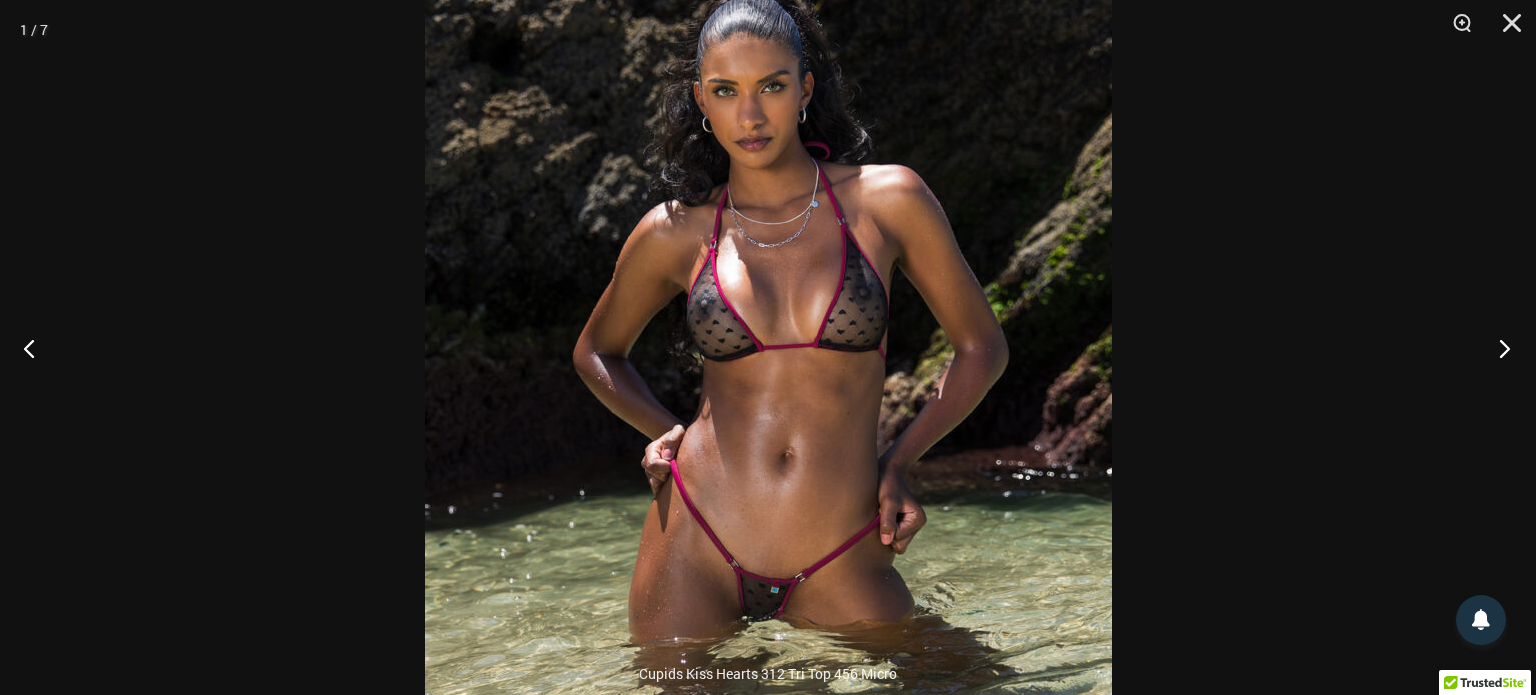 click at bounding box center [1498, 348] 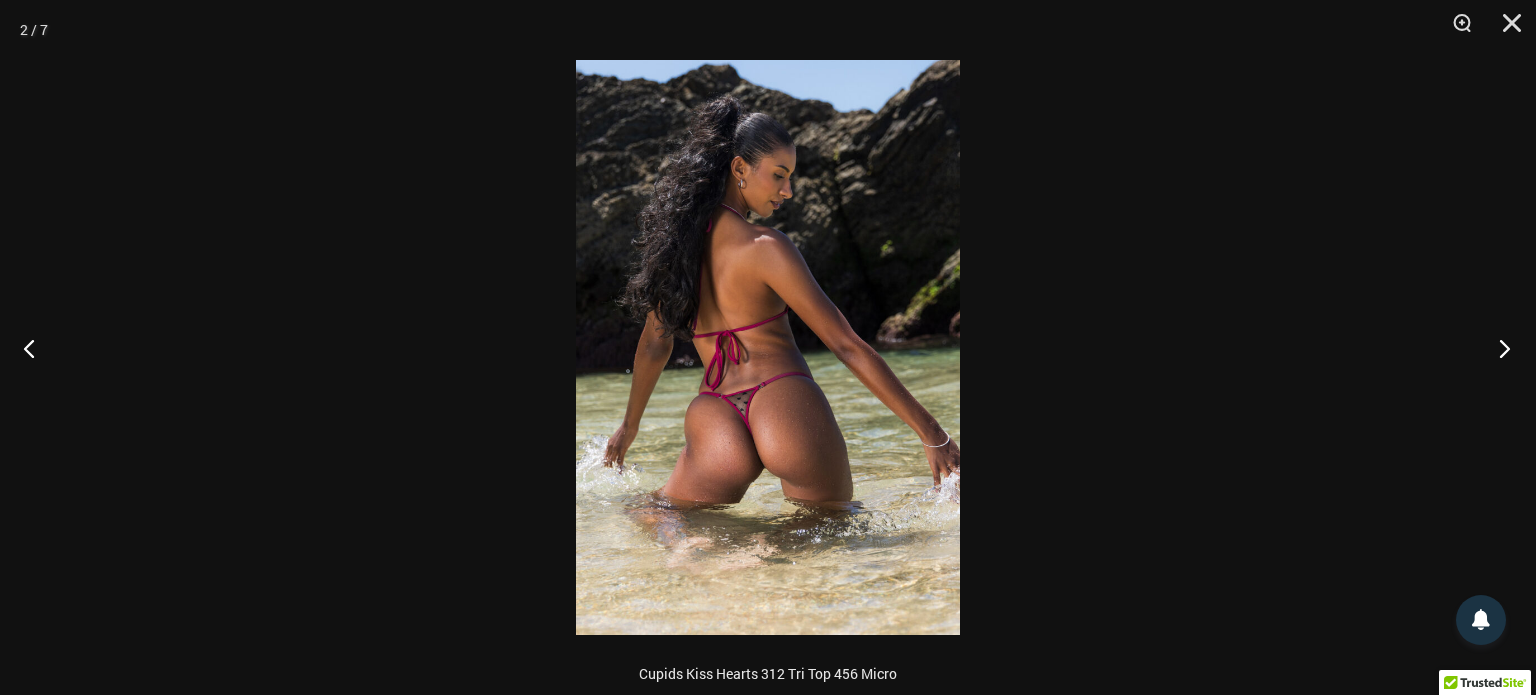 click at bounding box center (1498, 348) 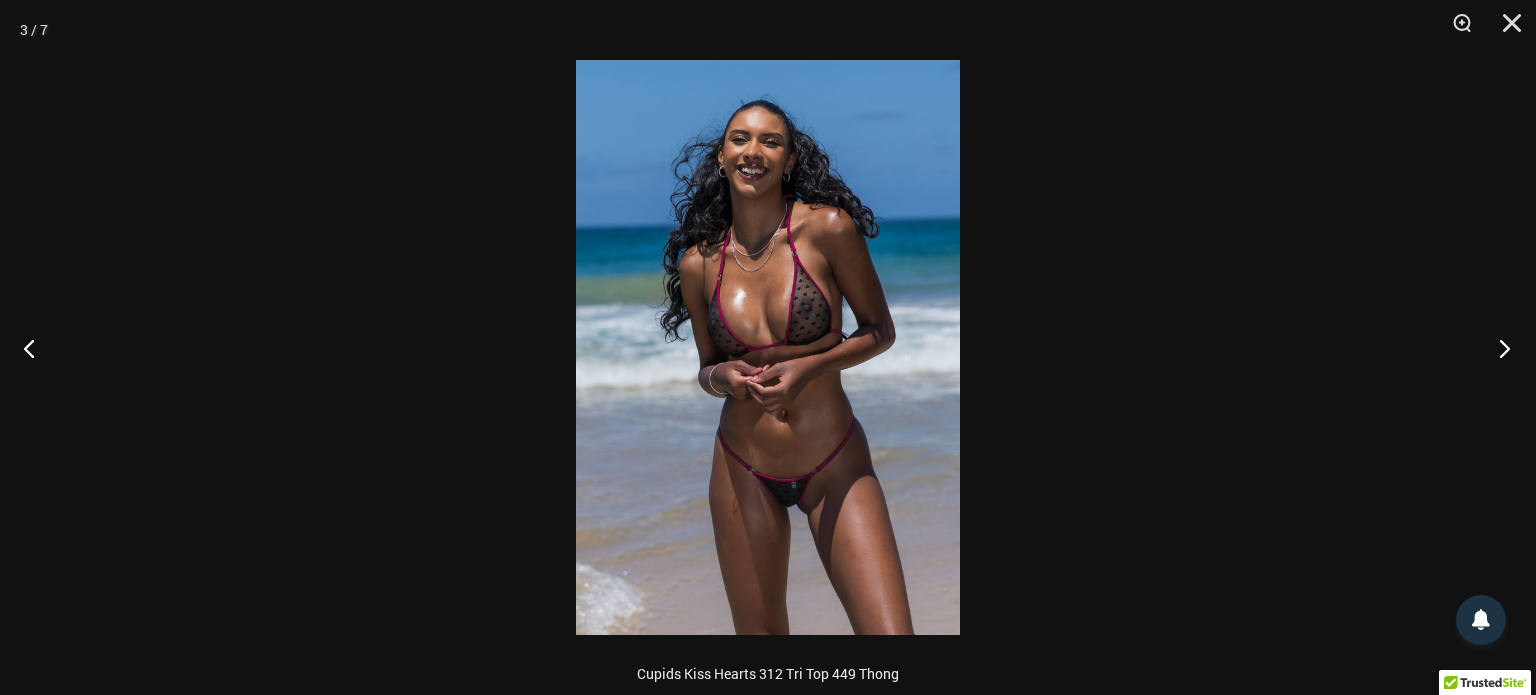 click at bounding box center (1498, 348) 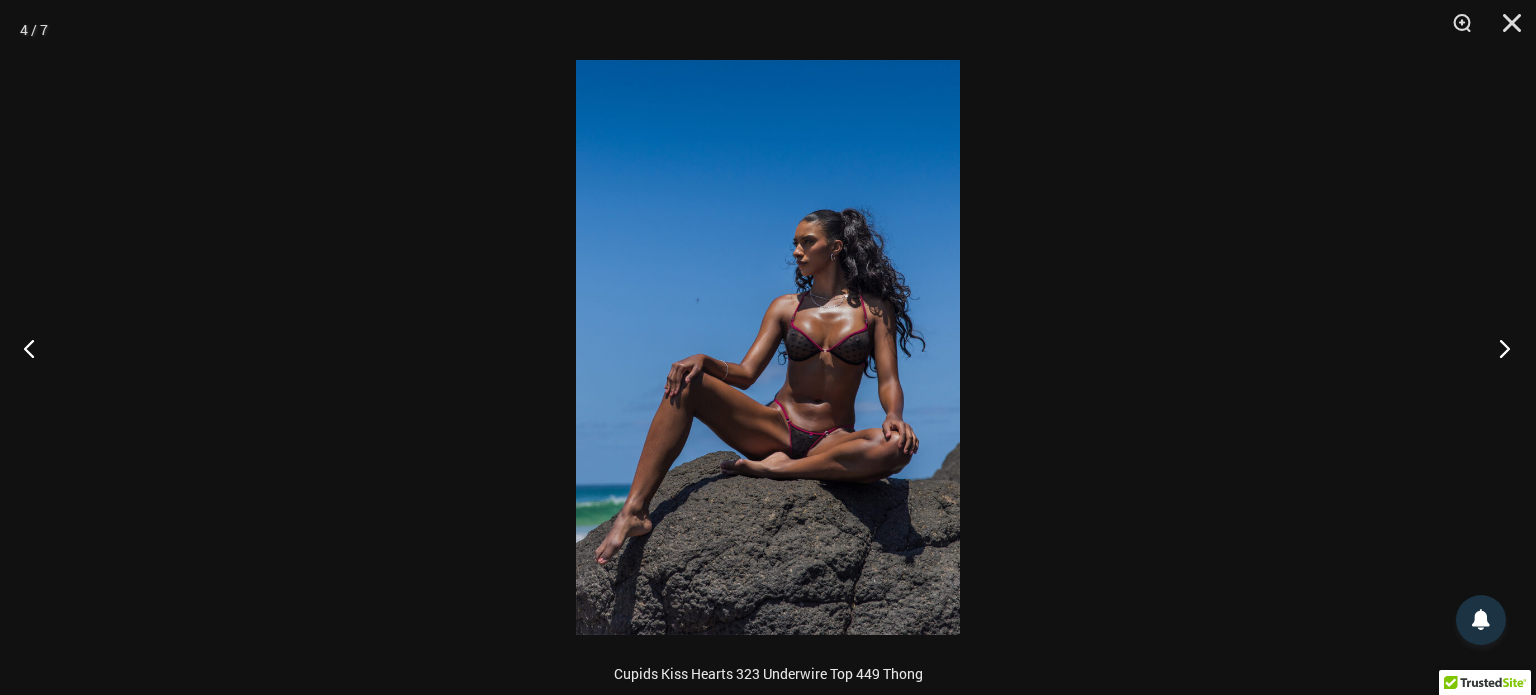 click at bounding box center [1498, 348] 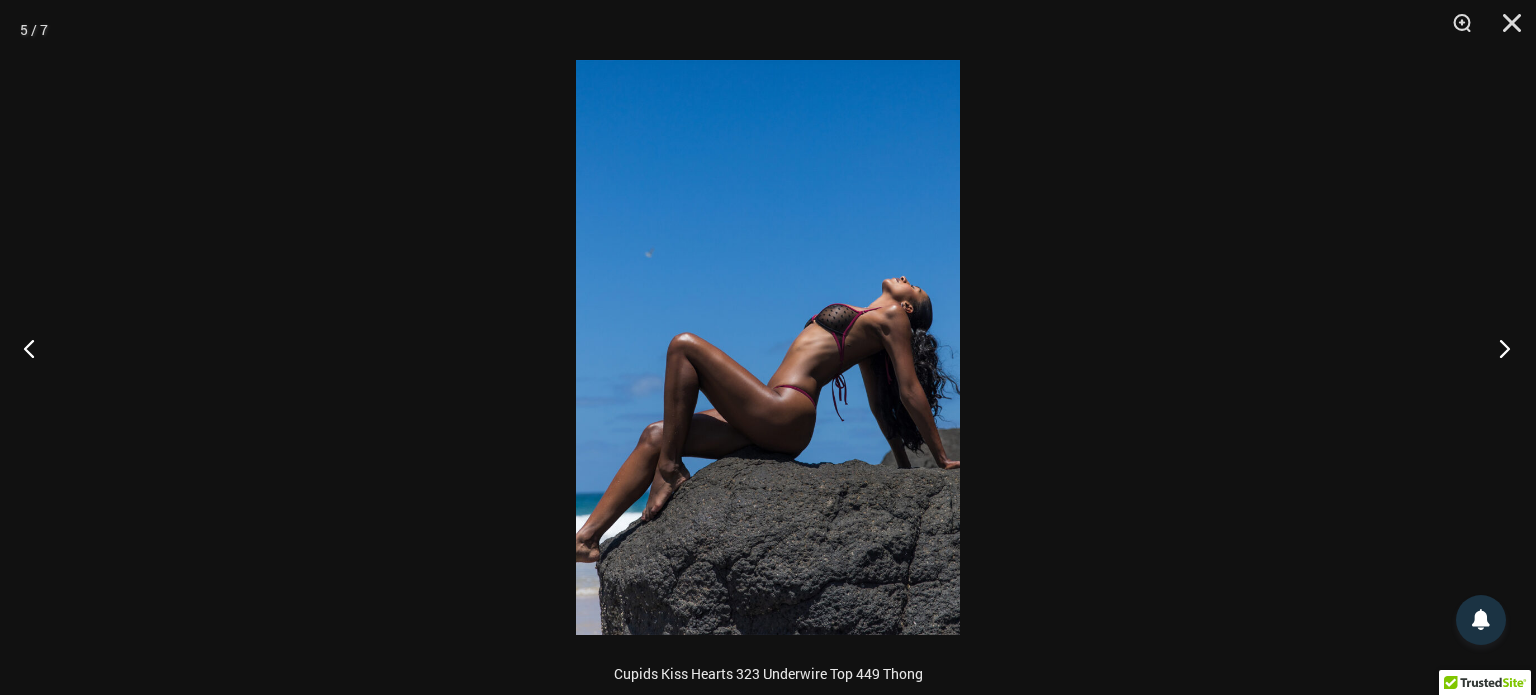 click at bounding box center [1498, 348] 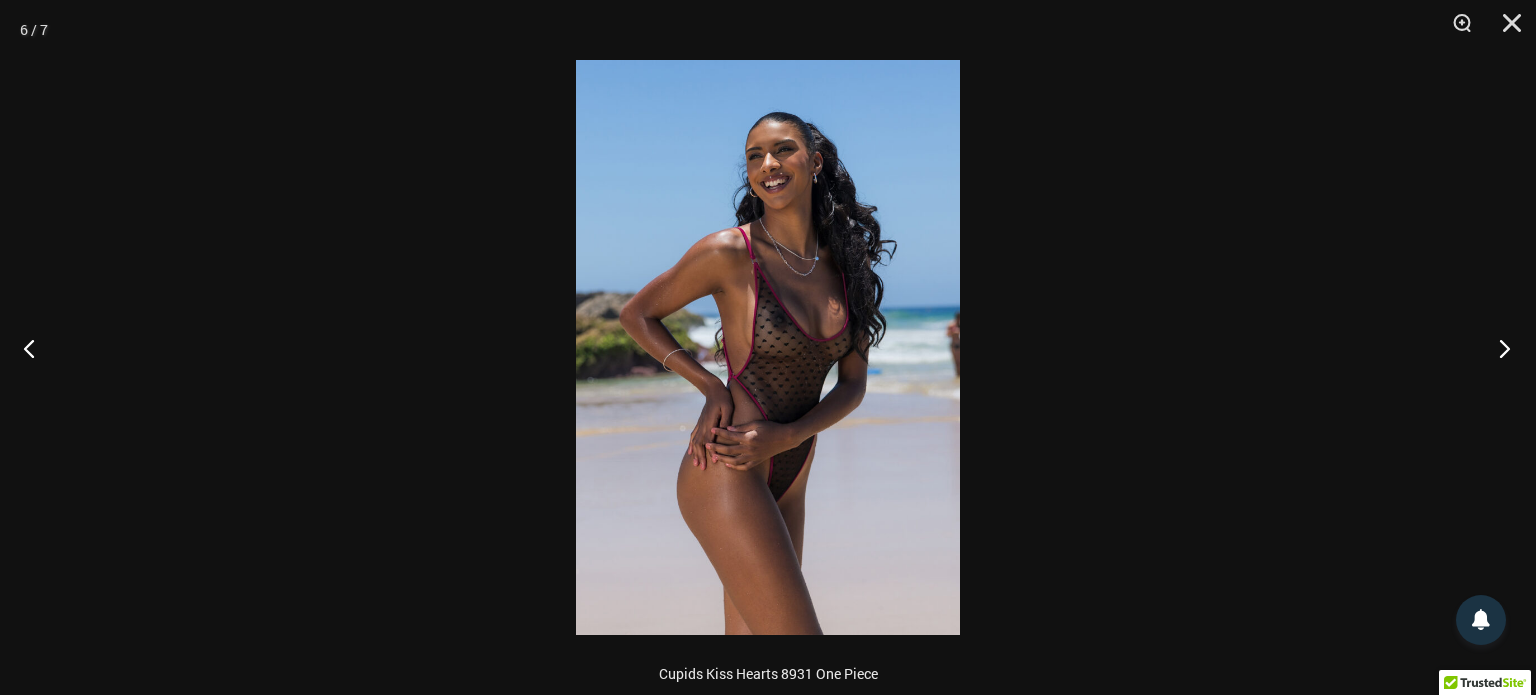 click at bounding box center [1498, 348] 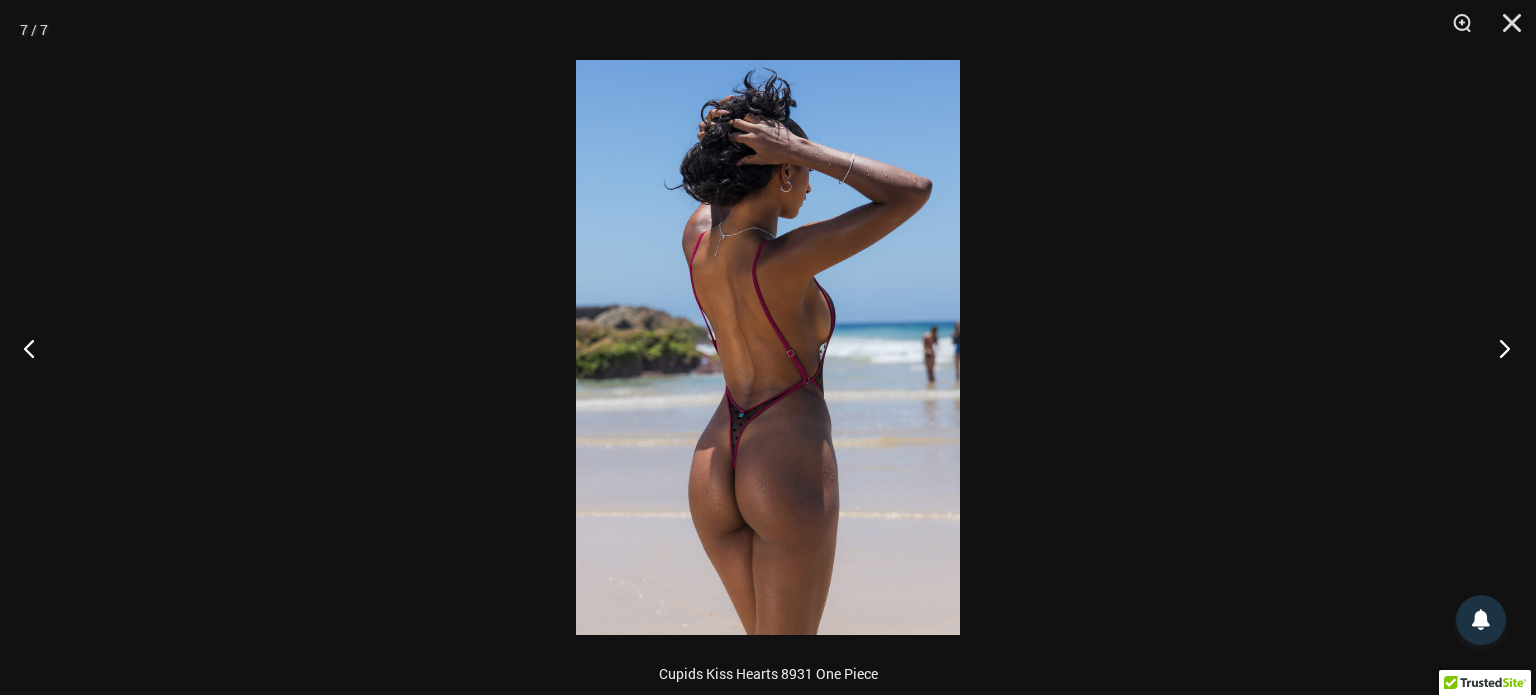 click at bounding box center [1498, 348] 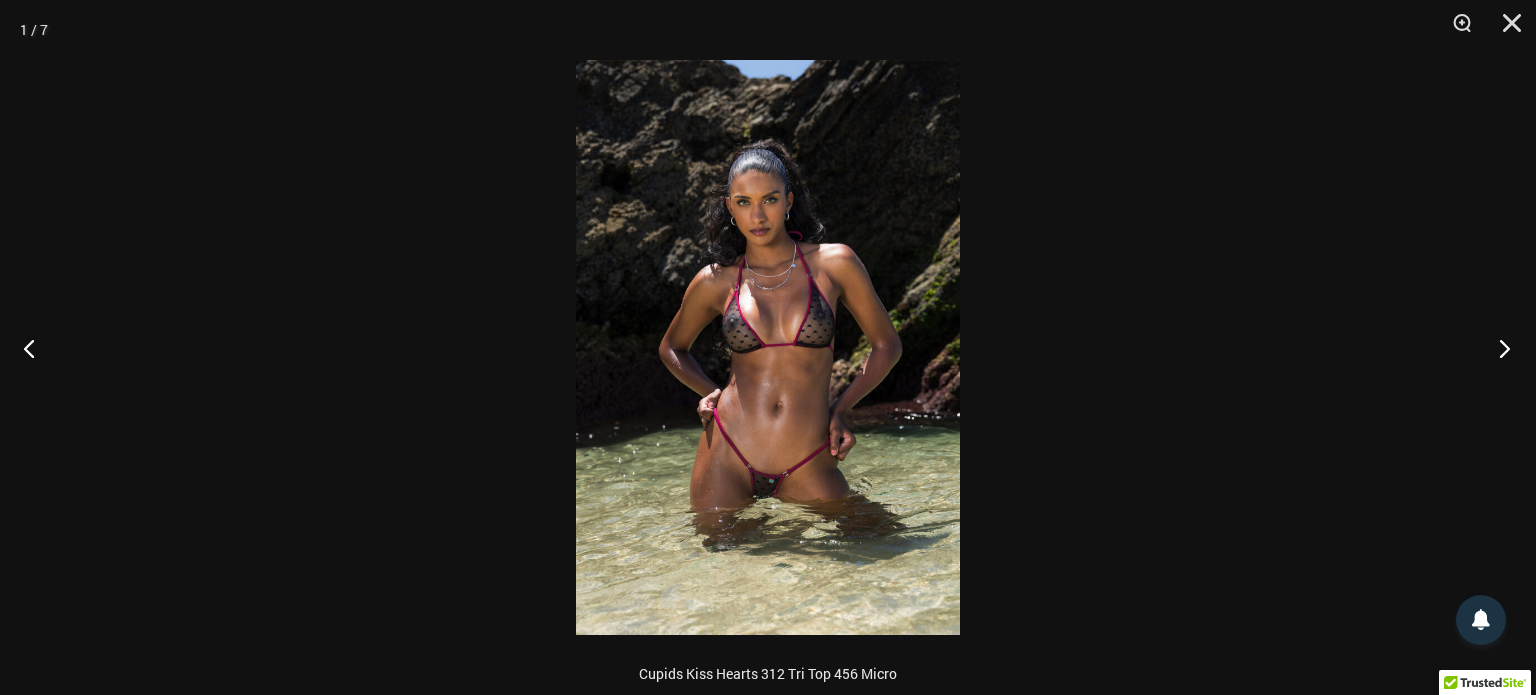 click at bounding box center (1498, 348) 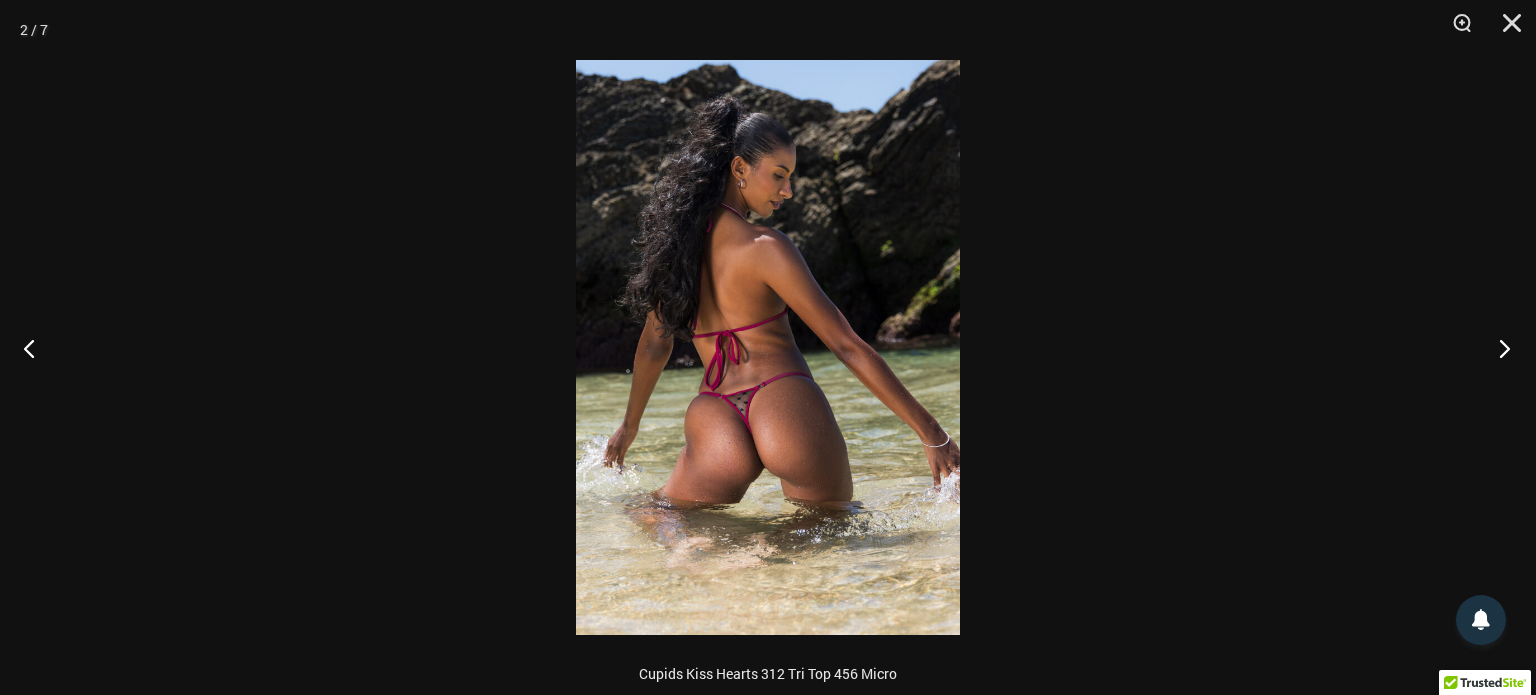 click at bounding box center (1498, 348) 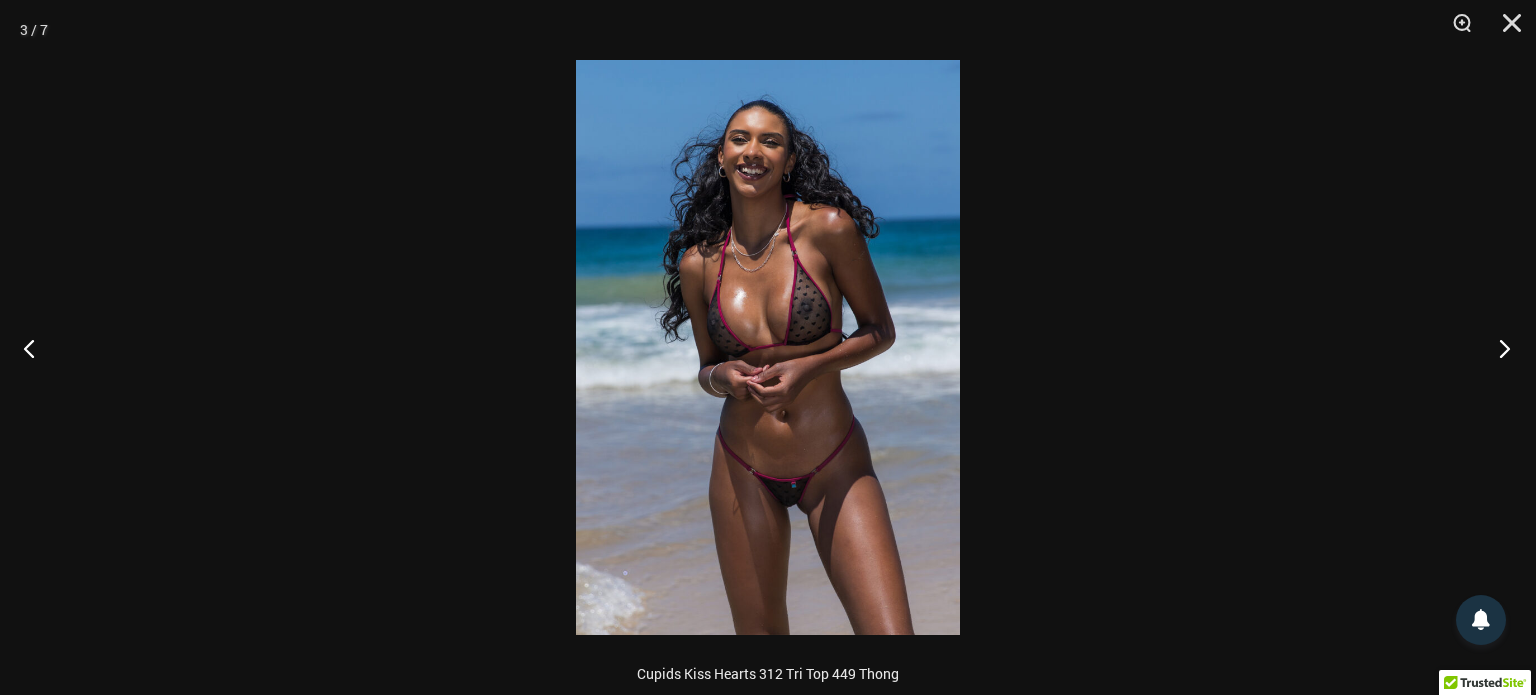 click at bounding box center (1498, 348) 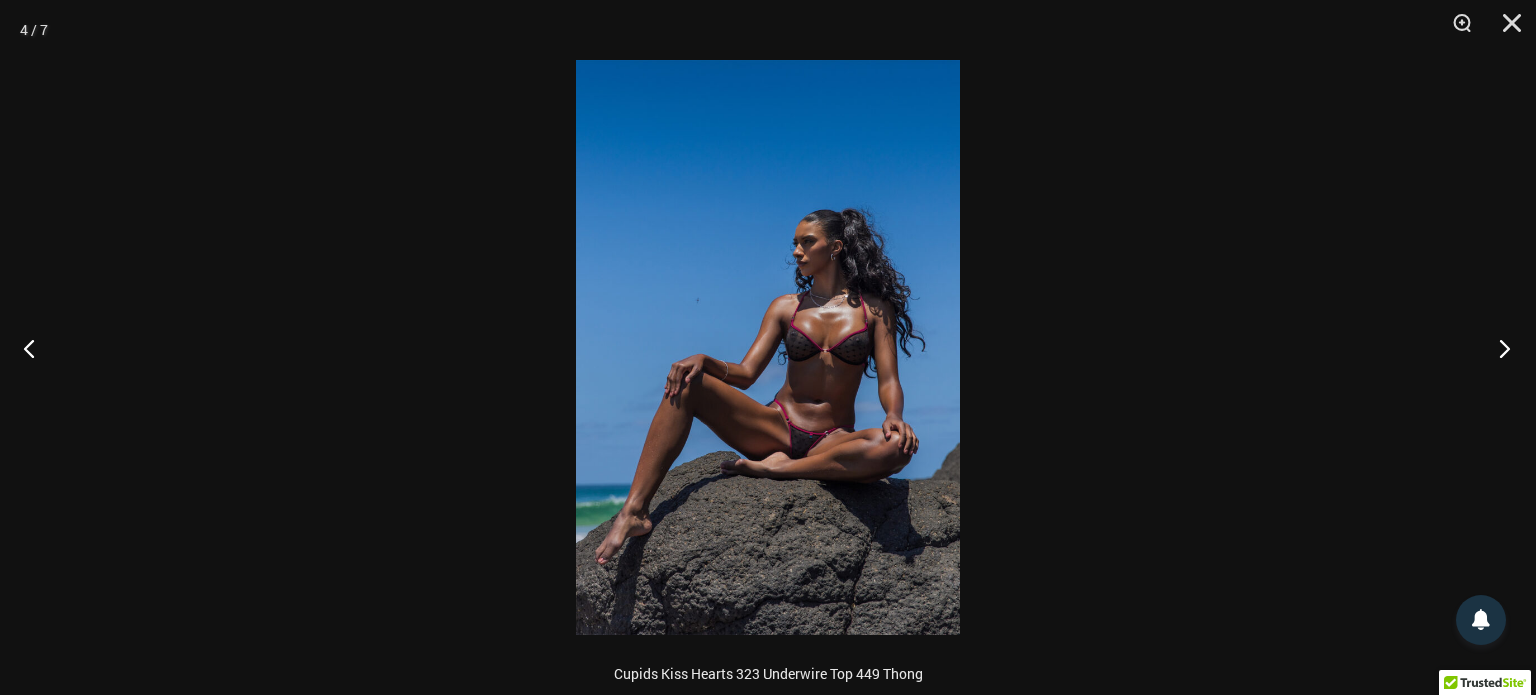 click at bounding box center (1498, 348) 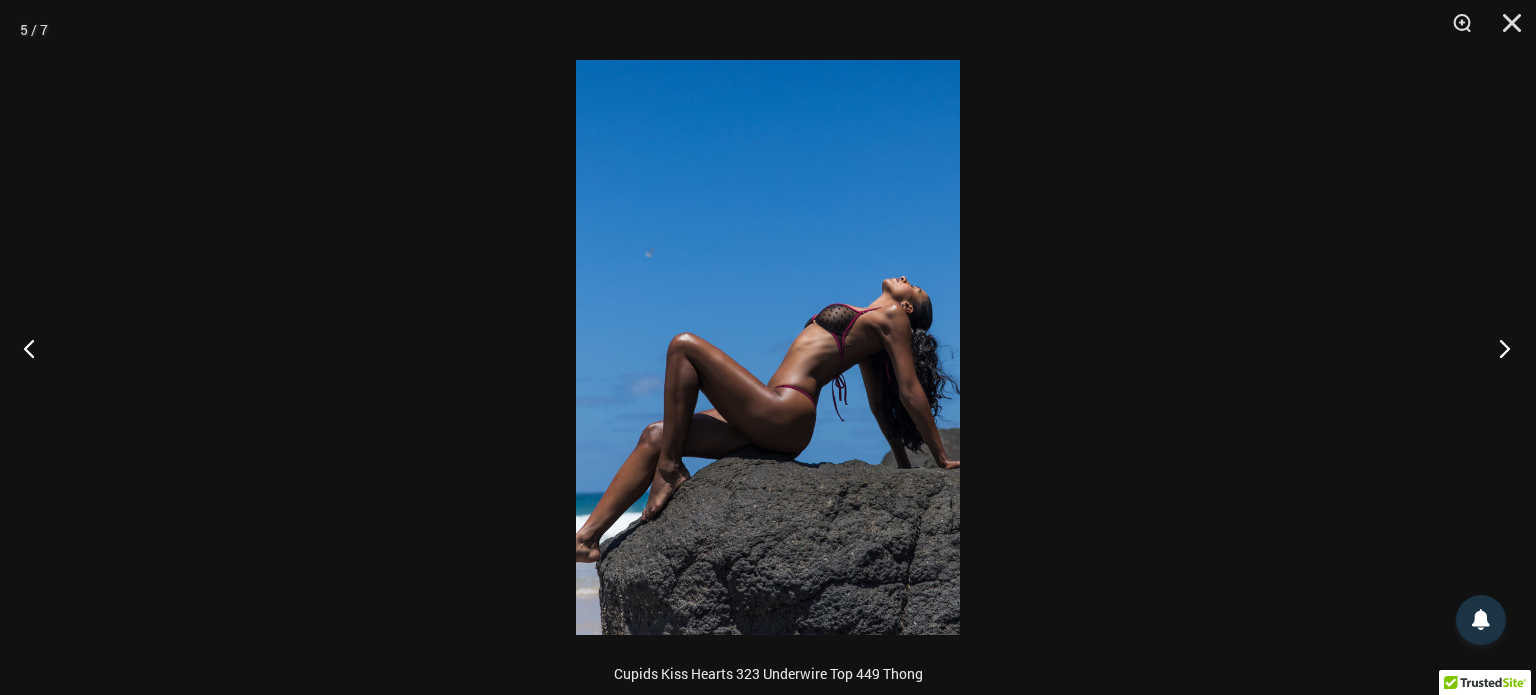 click at bounding box center [1498, 348] 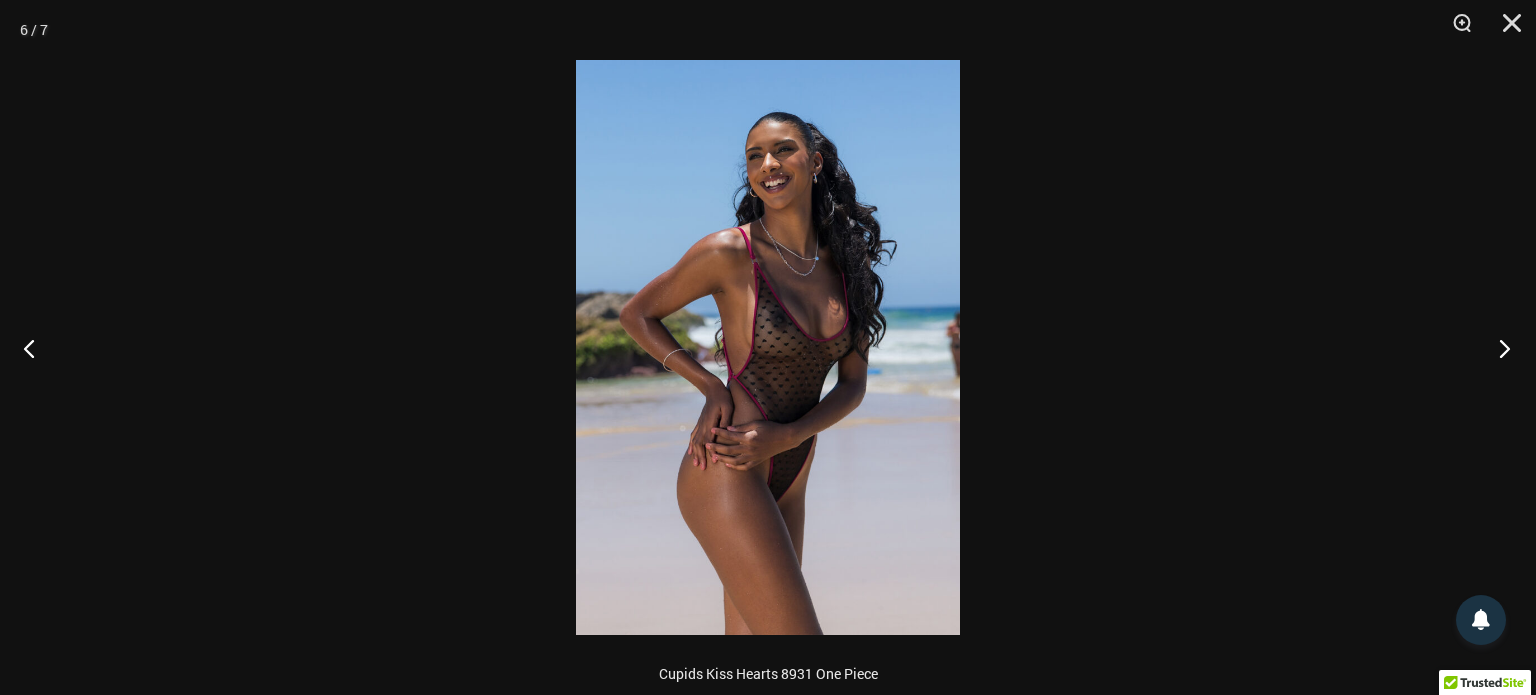 click at bounding box center (1498, 348) 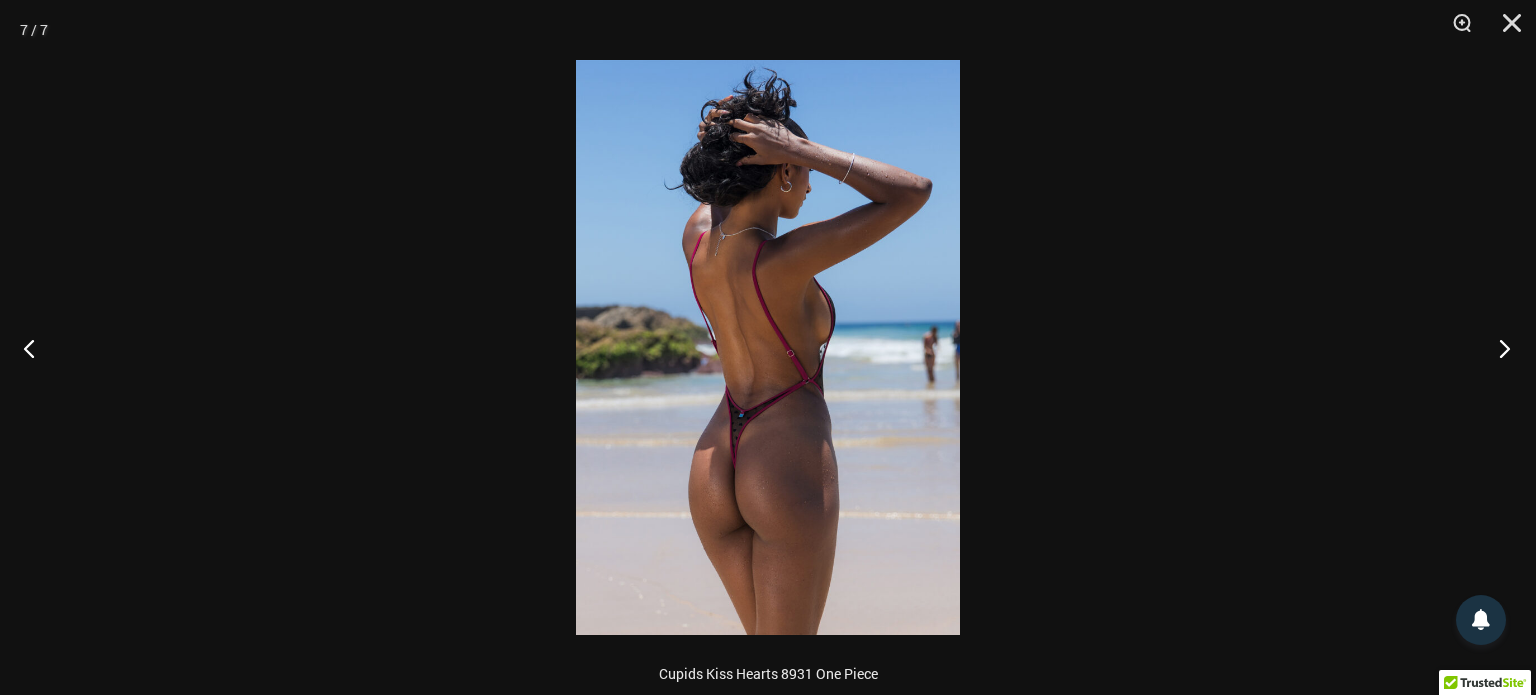 click at bounding box center (1498, 348) 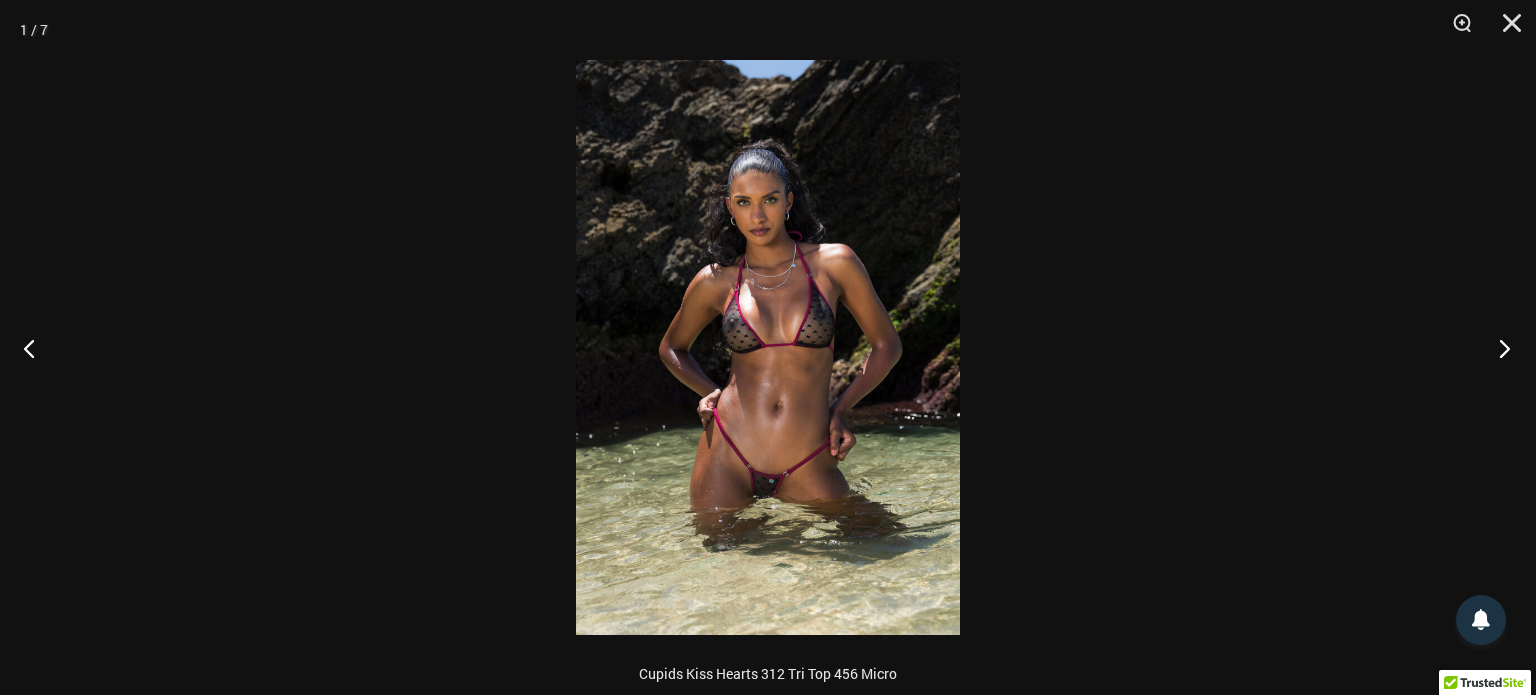 click at bounding box center [1498, 348] 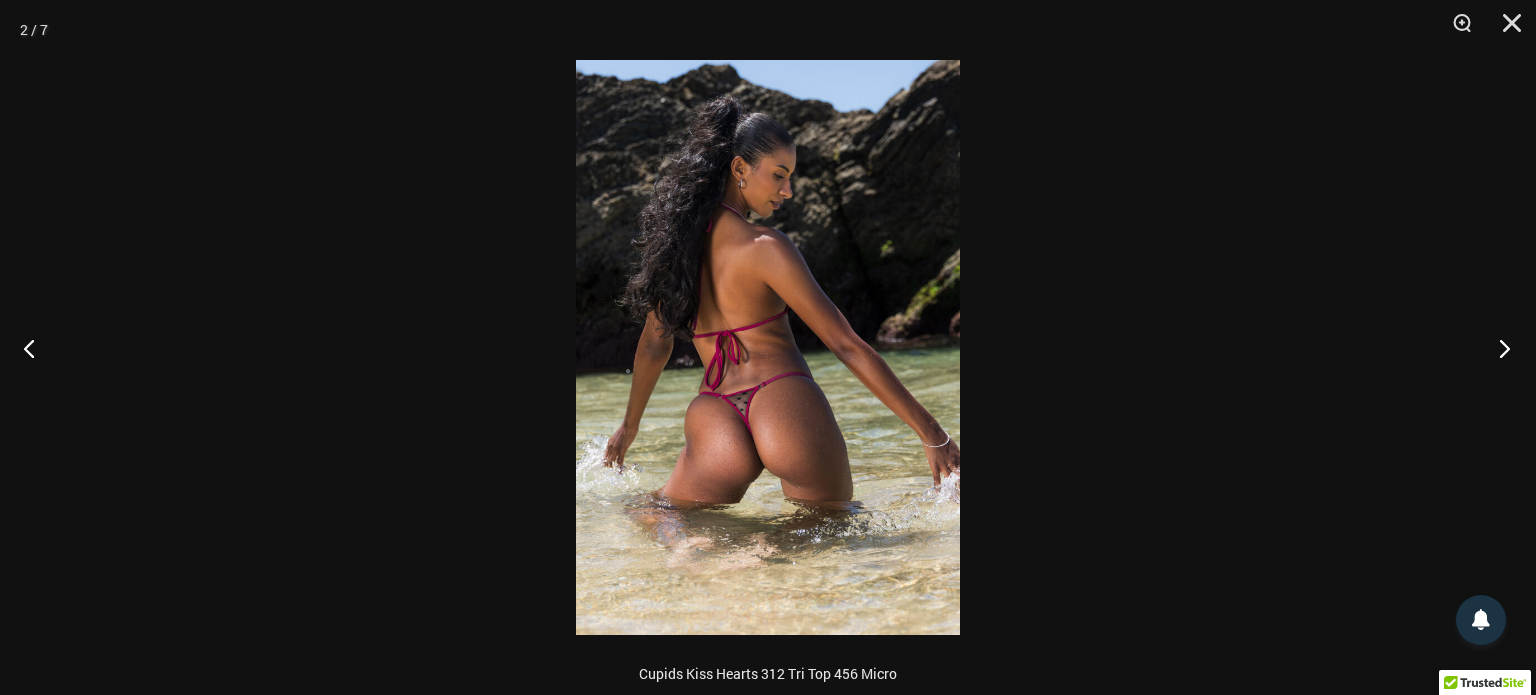 click at bounding box center [1498, 348] 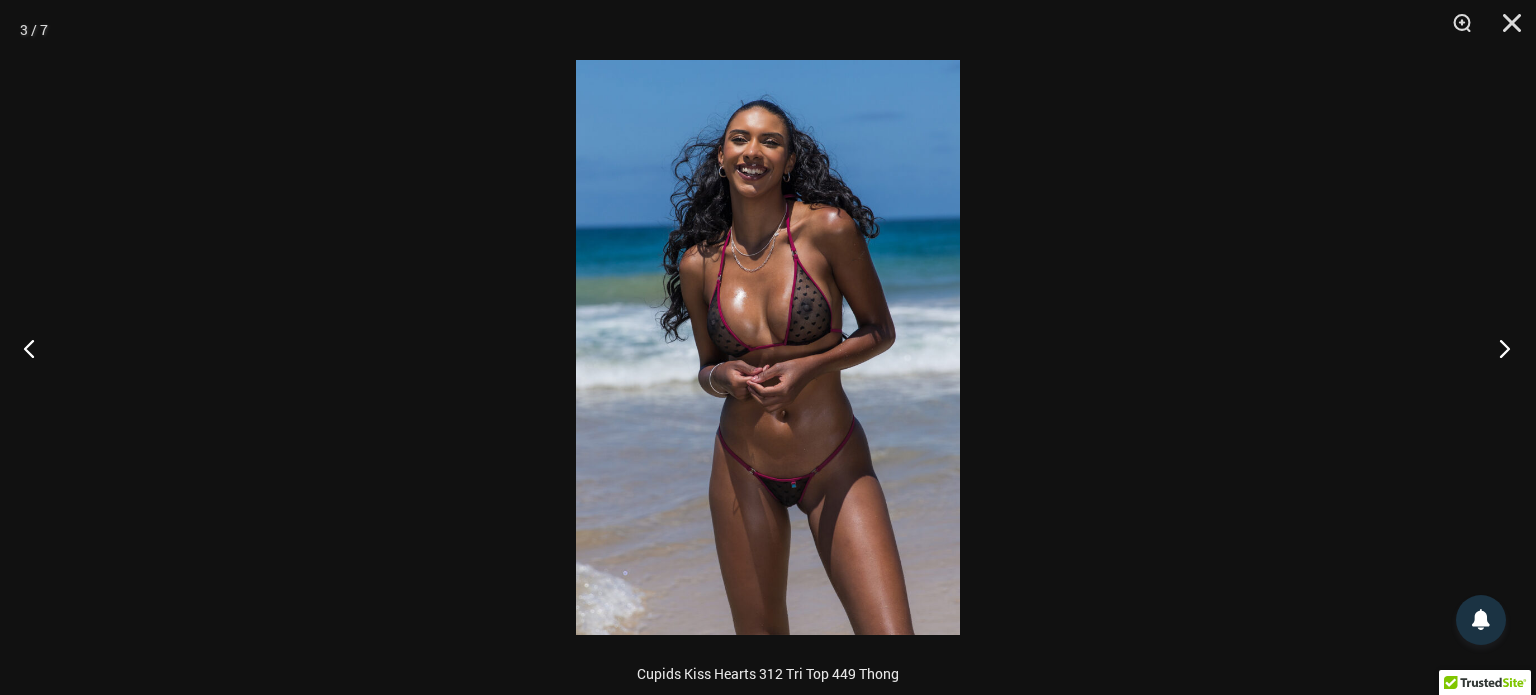 click at bounding box center [1498, 348] 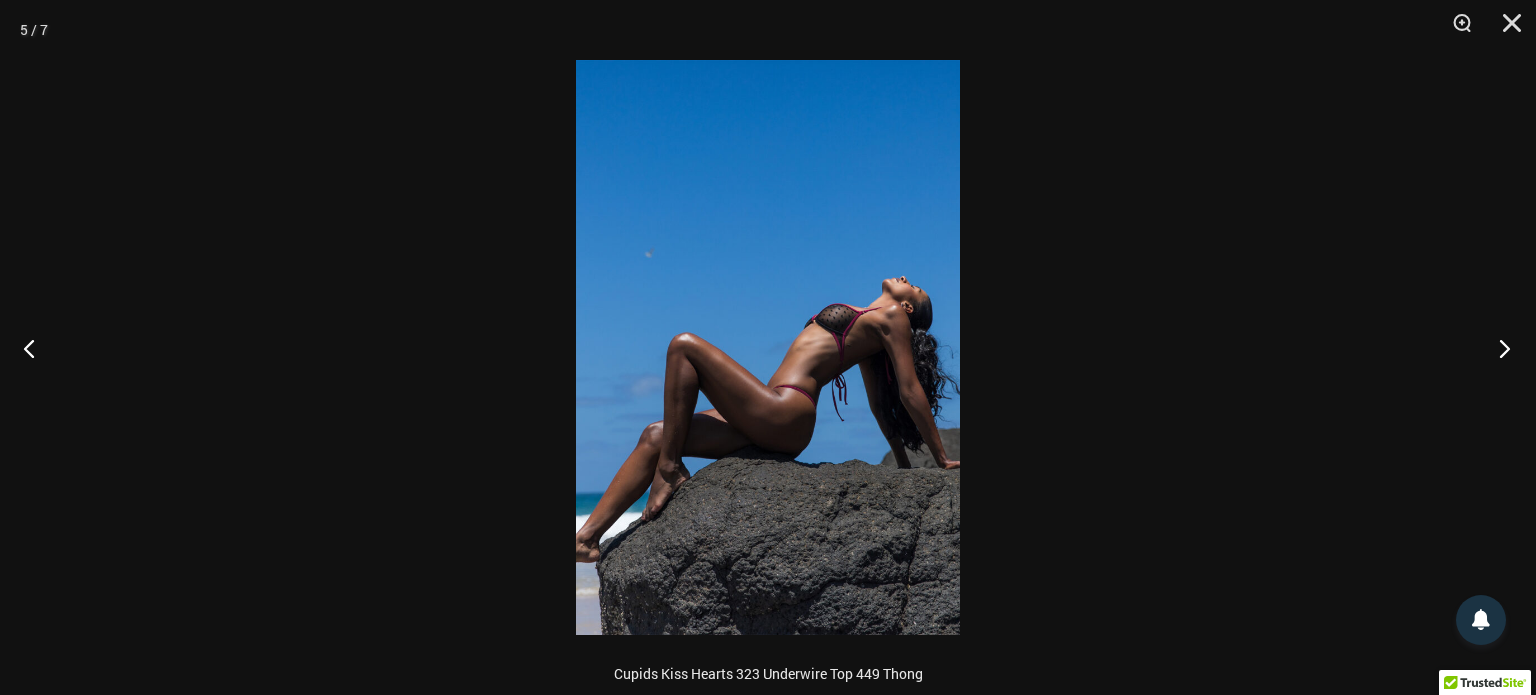 click at bounding box center [1498, 348] 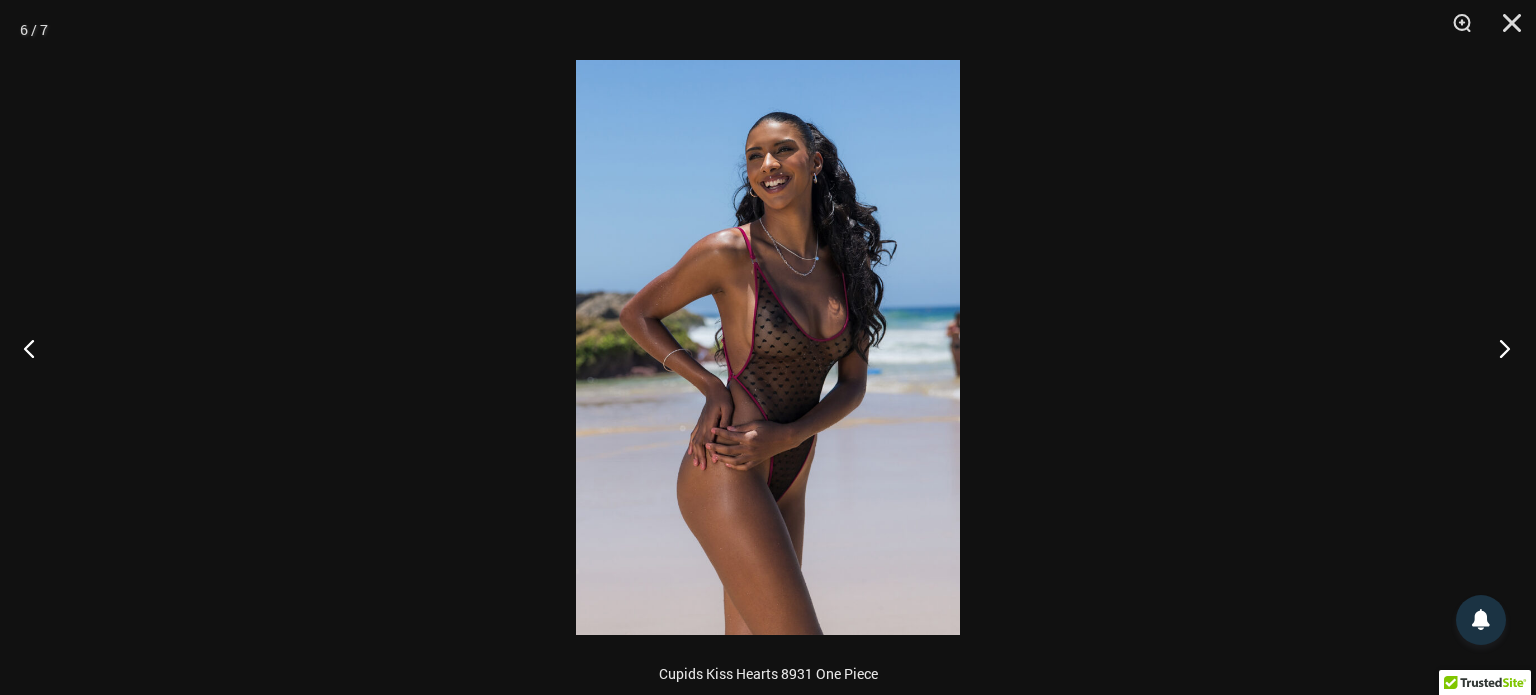 click at bounding box center (1498, 348) 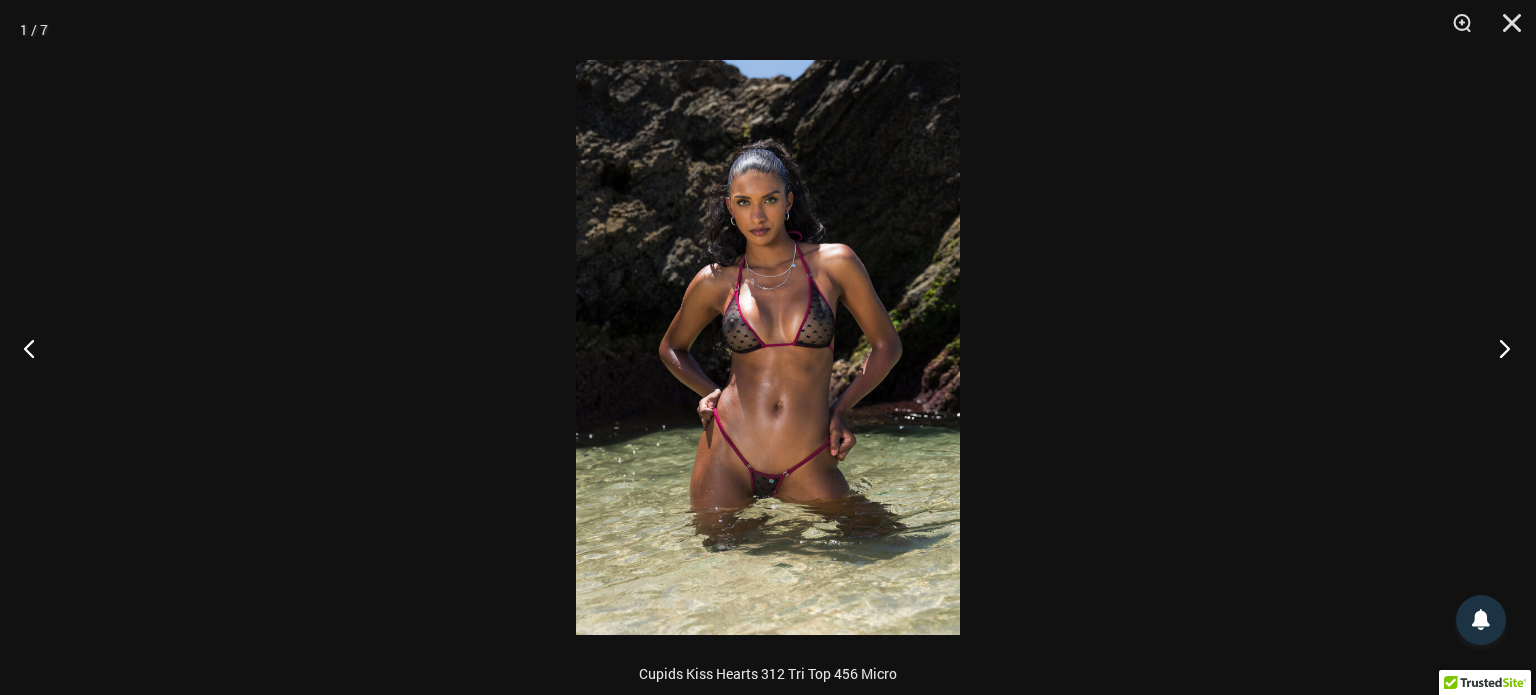 click at bounding box center [1498, 348] 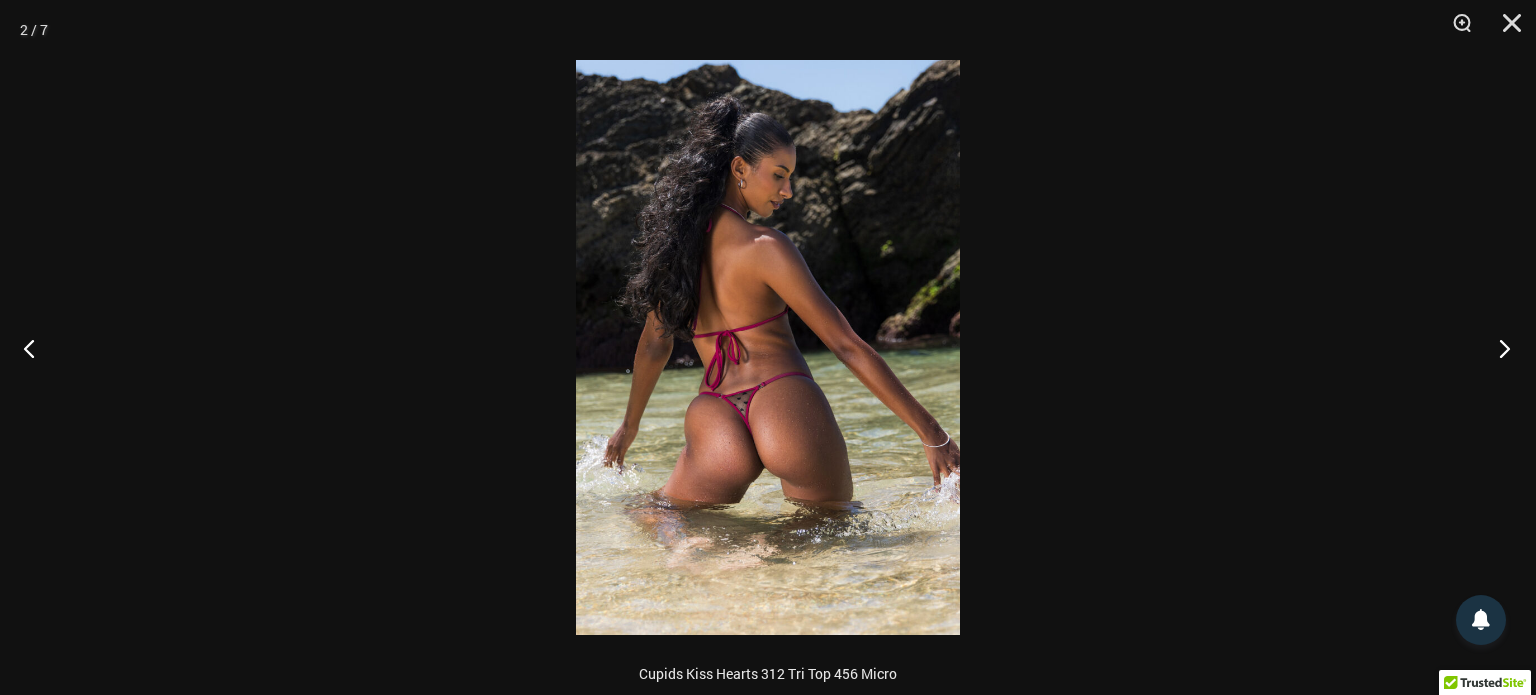 click at bounding box center (1498, 348) 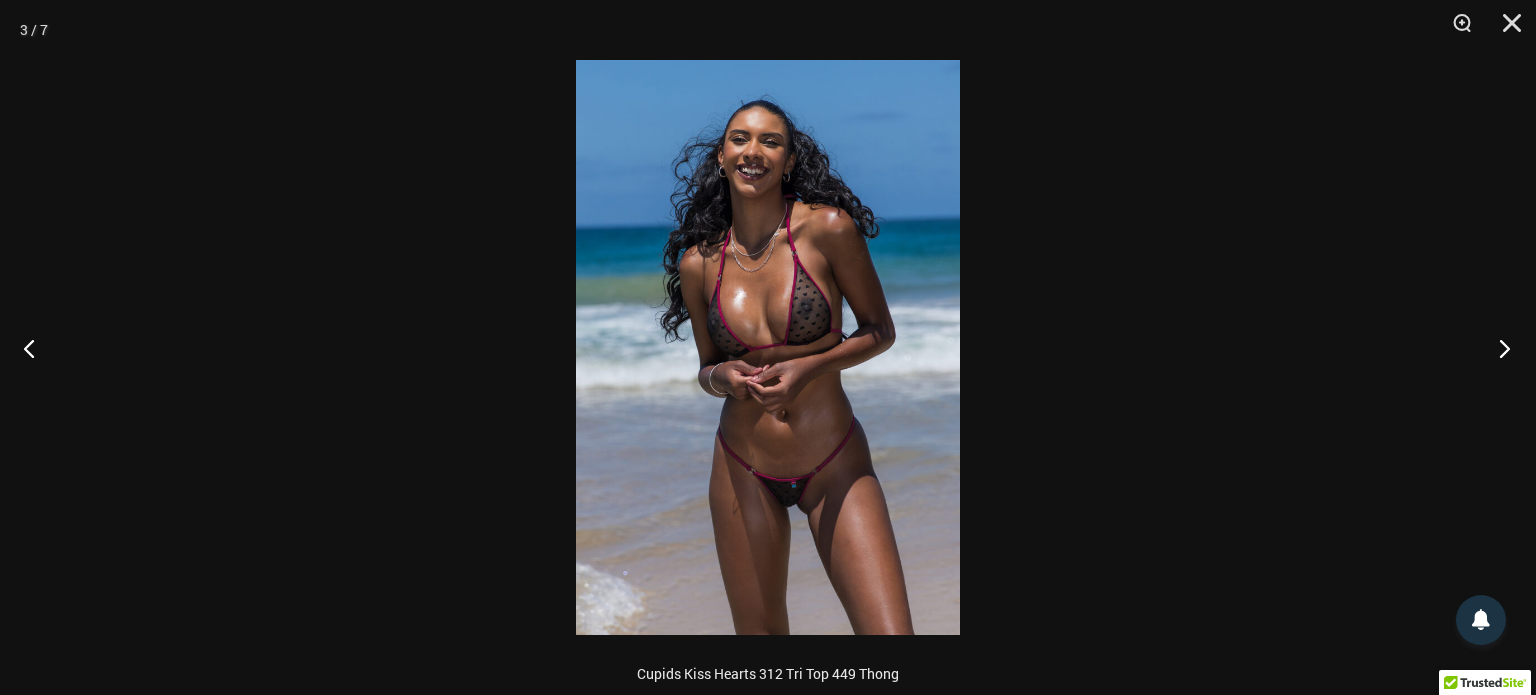click at bounding box center [1498, 348] 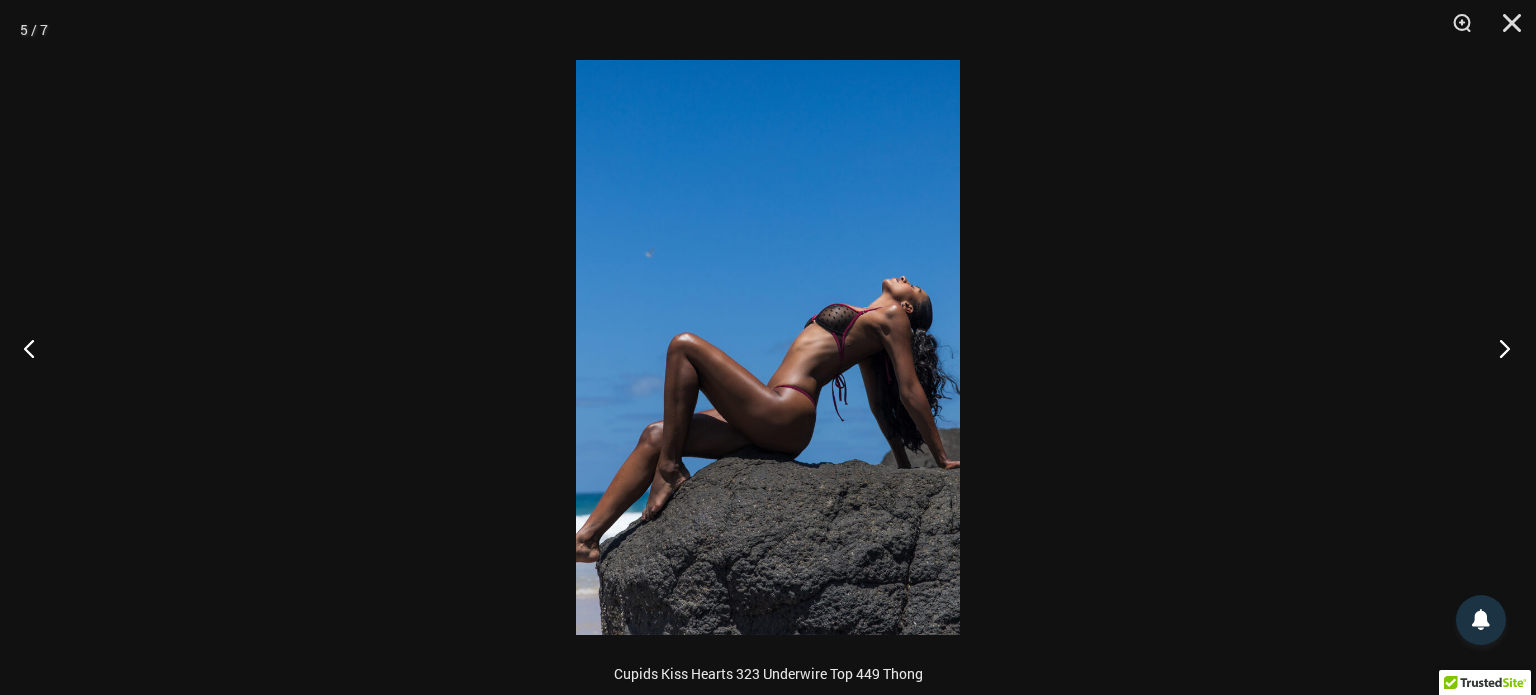 click at bounding box center [1498, 348] 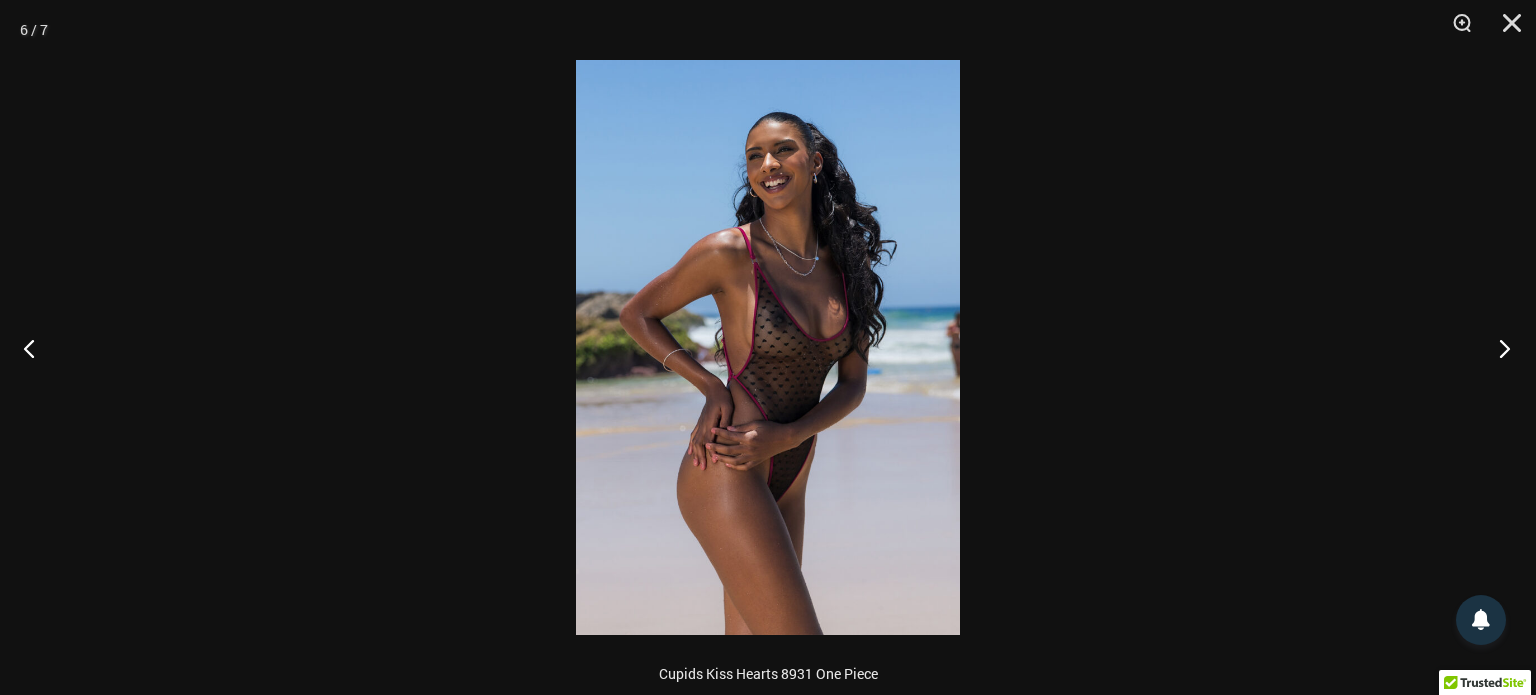 click at bounding box center (1498, 348) 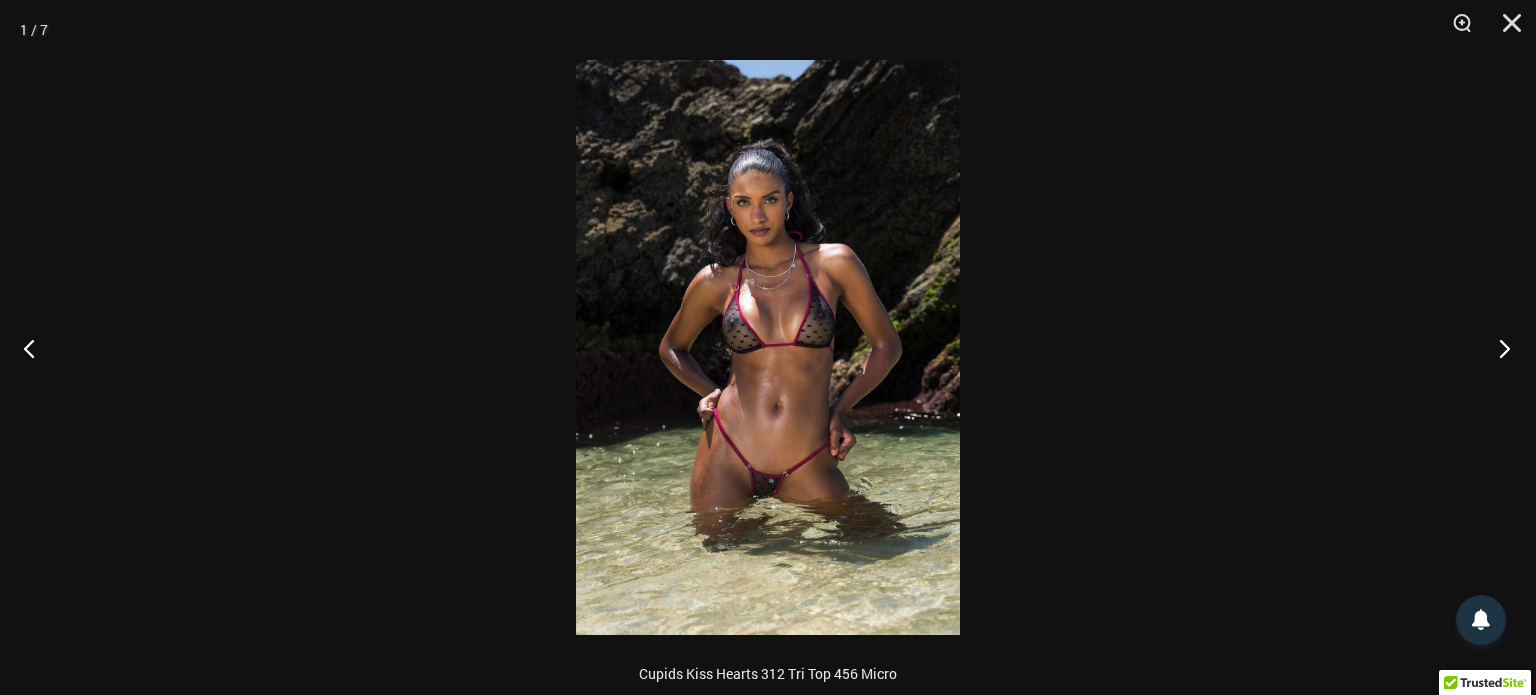 click at bounding box center [1498, 348] 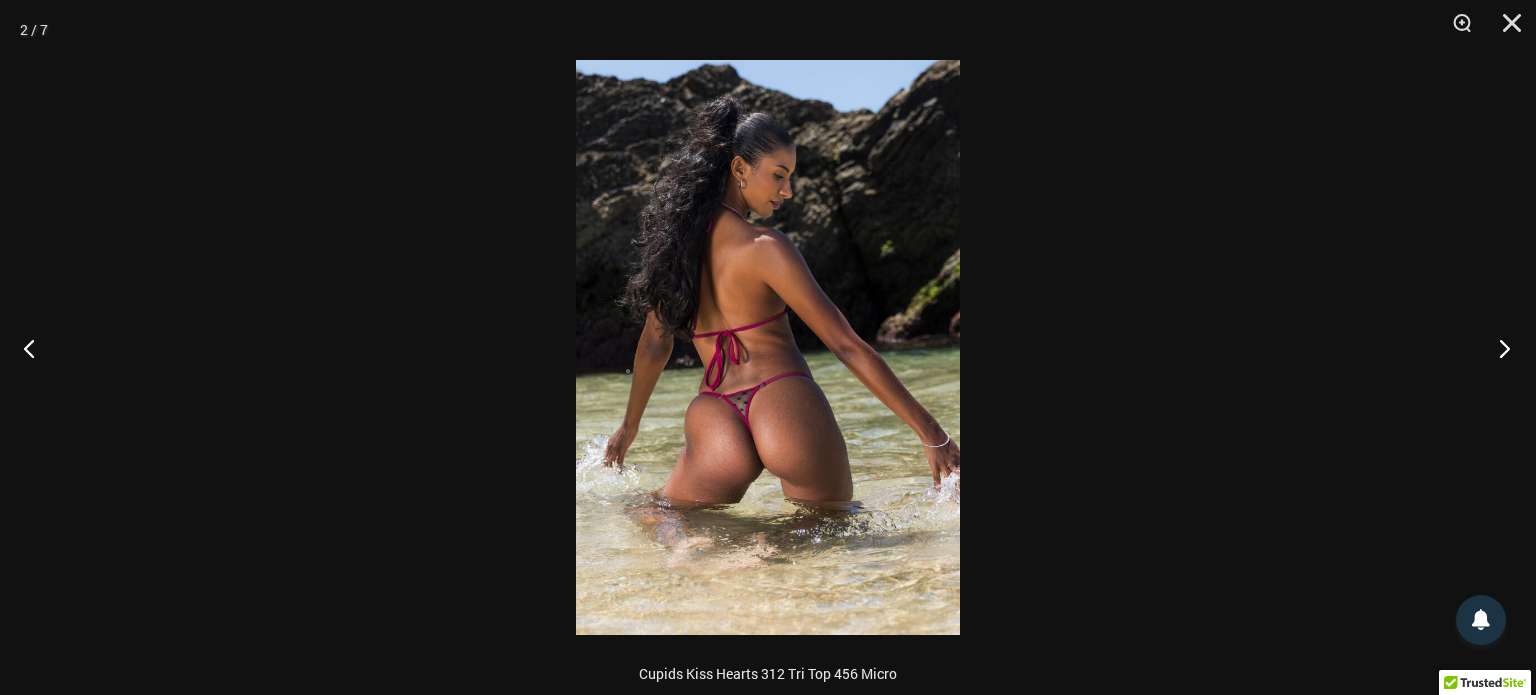 click at bounding box center [1498, 348] 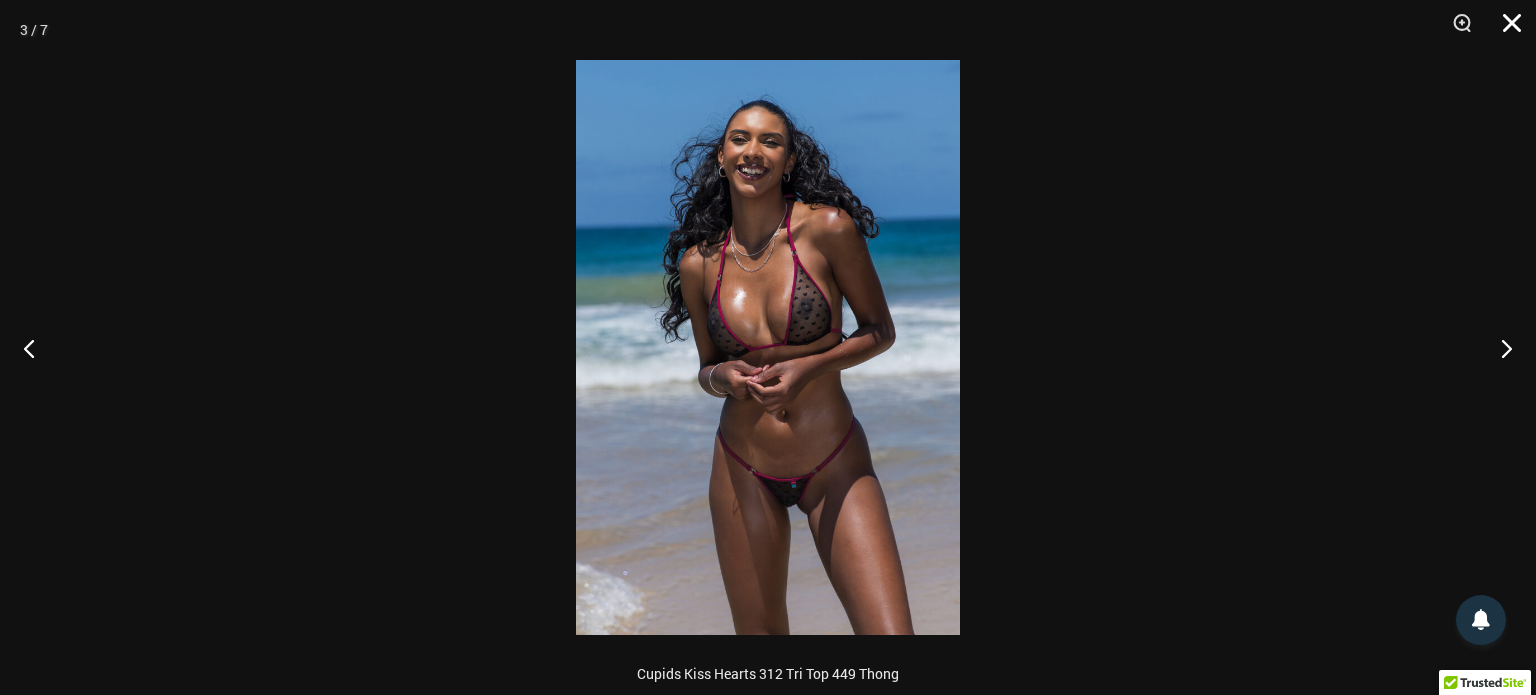 click at bounding box center (1505, 30) 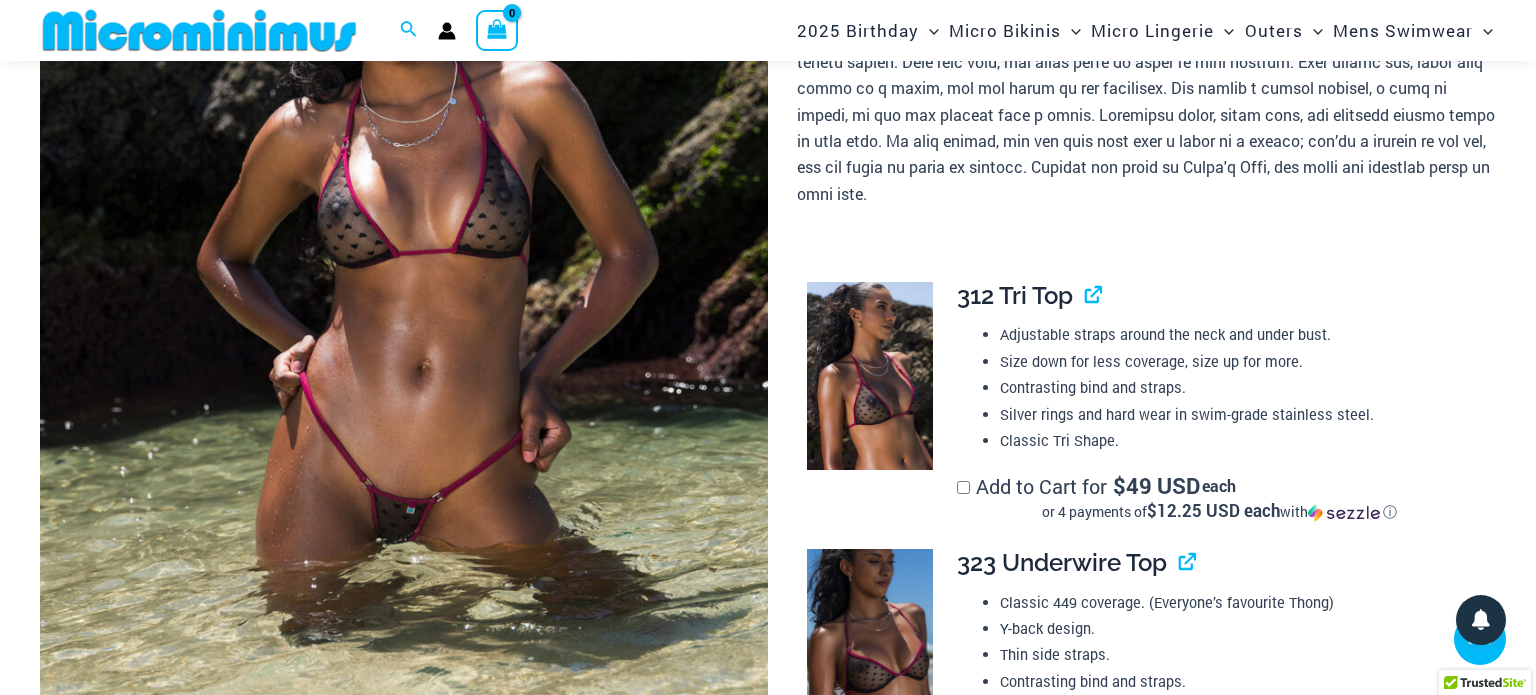 scroll, scrollTop: 416, scrollLeft: 0, axis: vertical 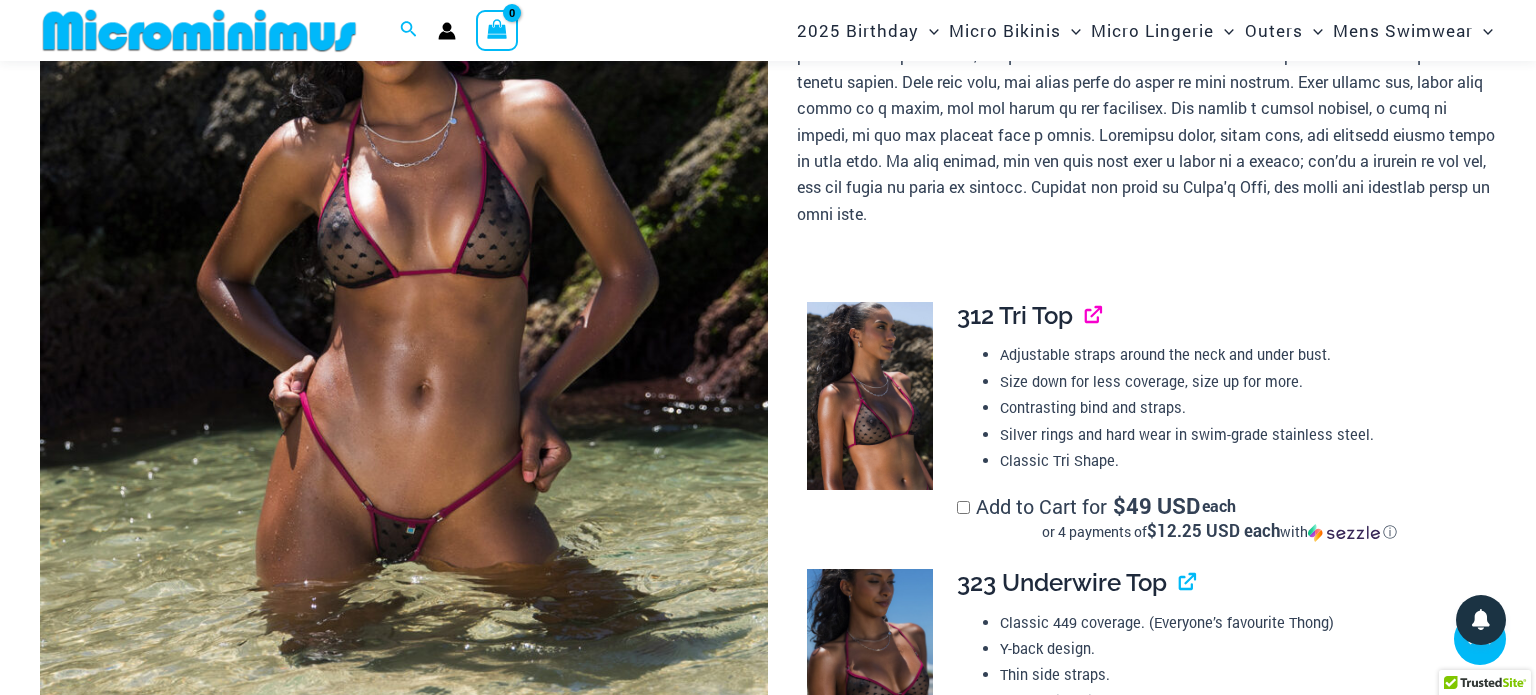 click at bounding box center [1085, 315] 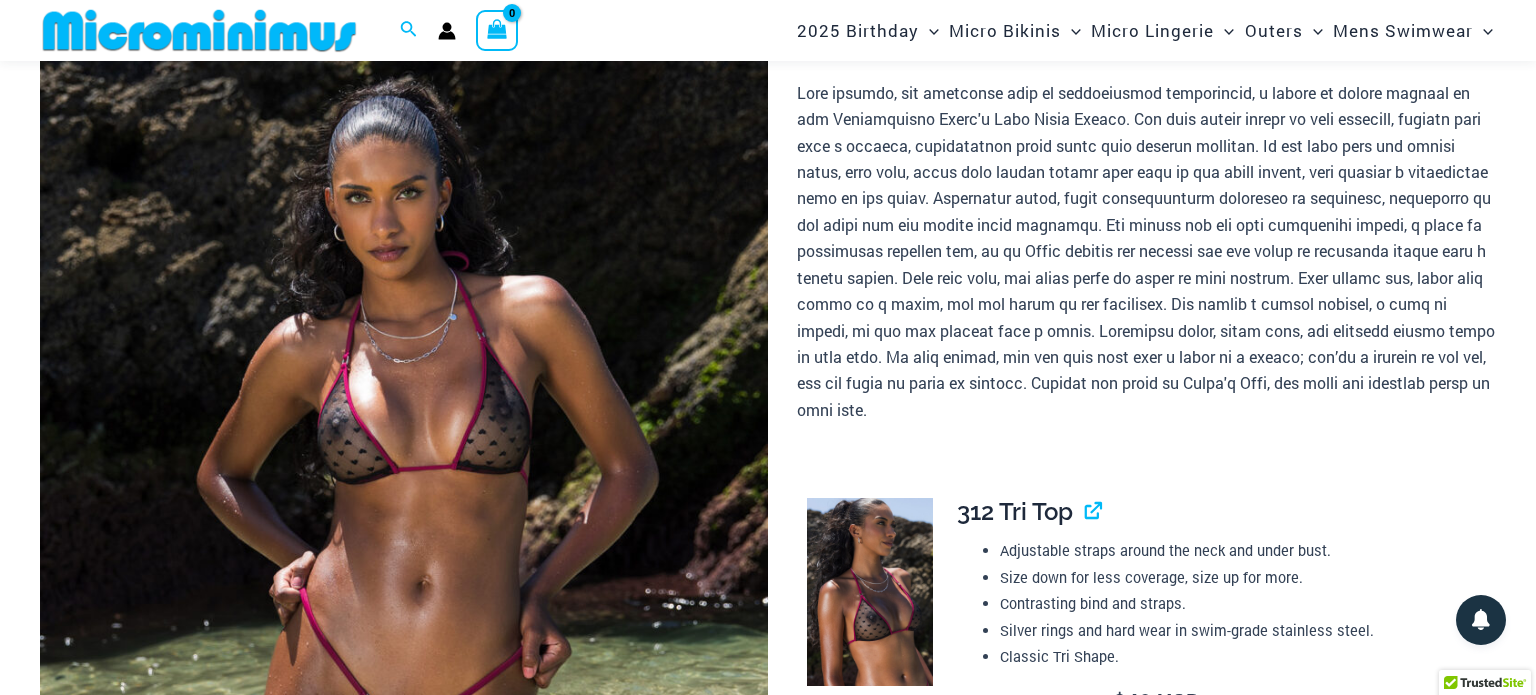 scroll, scrollTop: 200, scrollLeft: 0, axis: vertical 